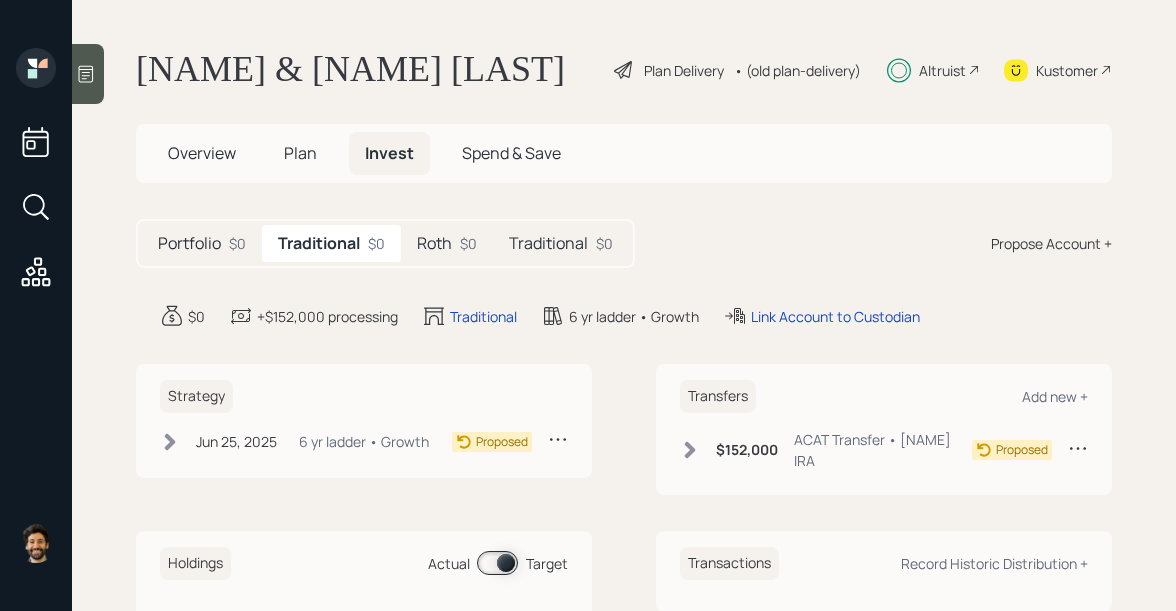 scroll, scrollTop: 0, scrollLeft: 0, axis: both 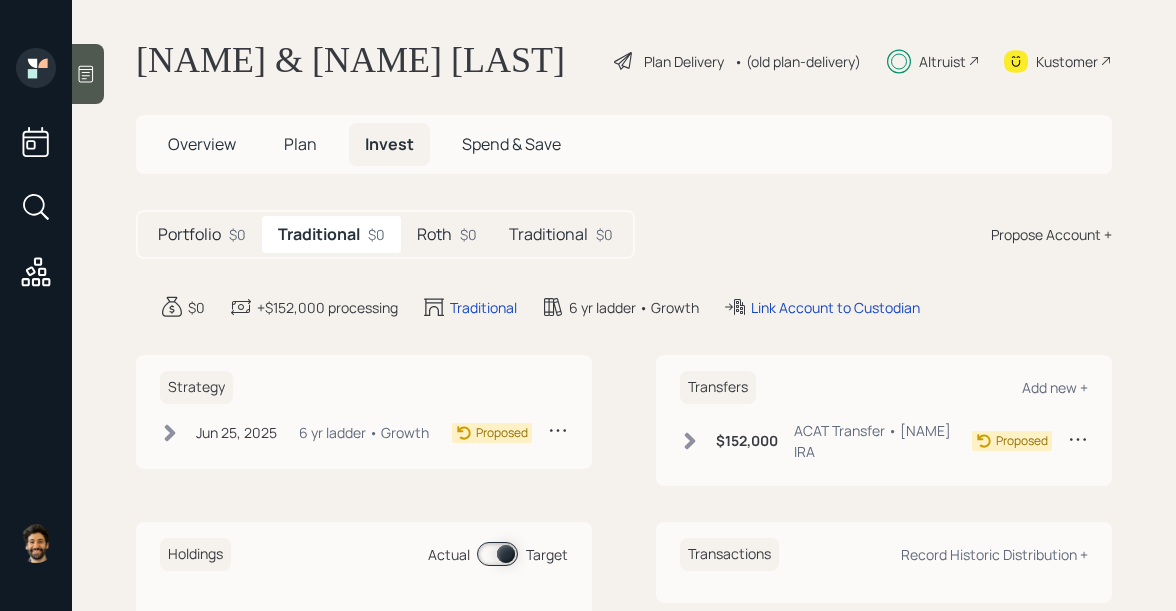 click on "Roth" at bounding box center (189, 234) 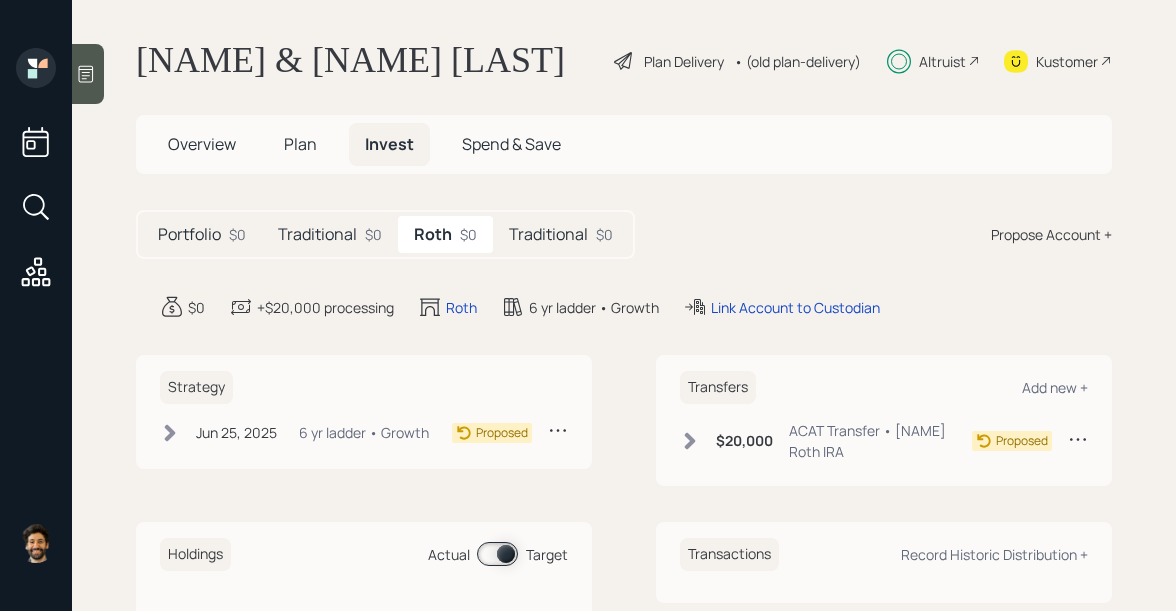 click on "Traditional" at bounding box center (189, 234) 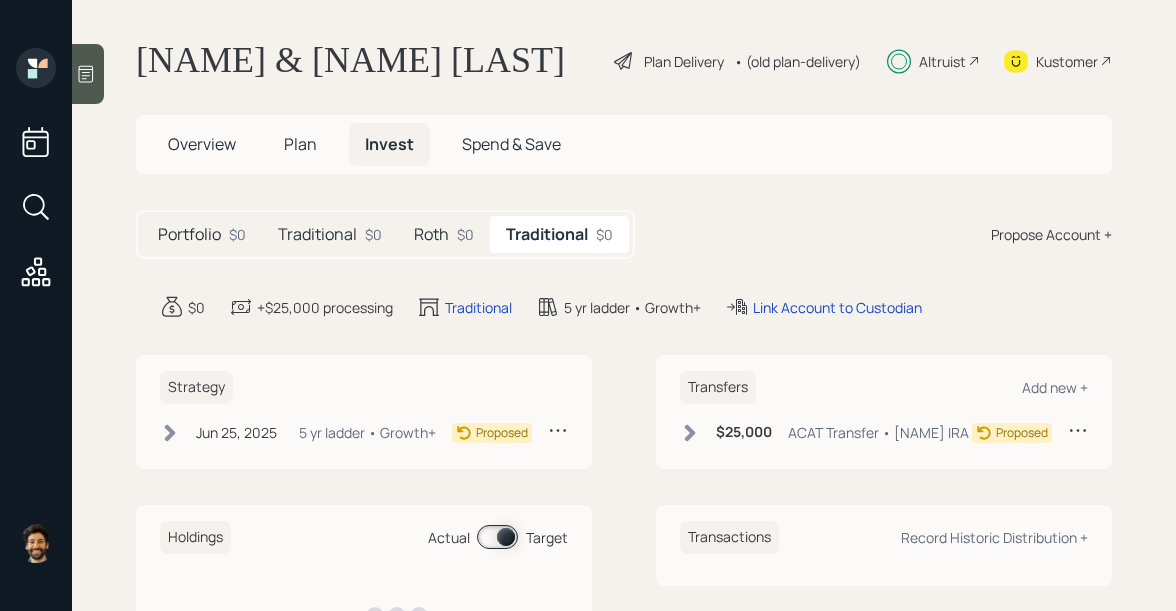 click on "Roth $0" at bounding box center (444, 234) 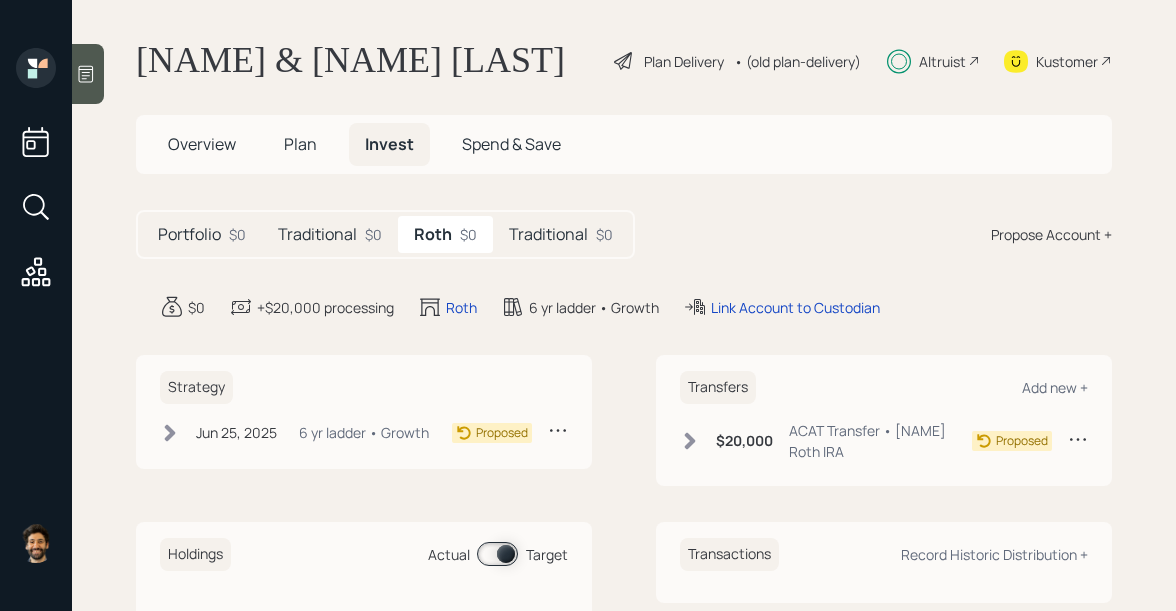 click on "Traditional $0" at bounding box center (330, 234) 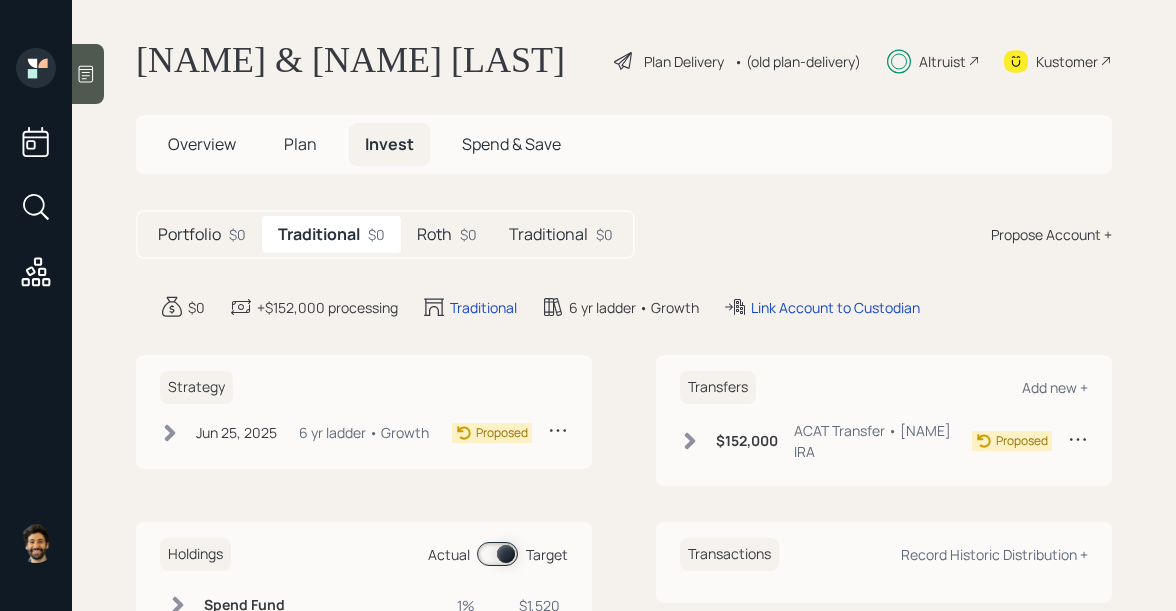 click on "Roth" at bounding box center (189, 234) 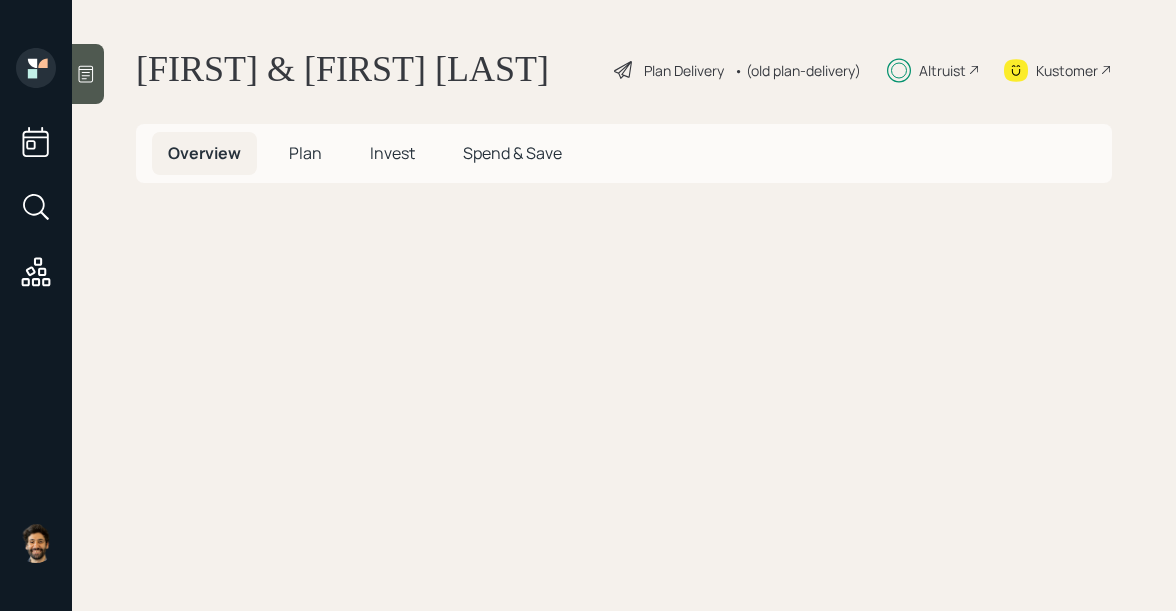 scroll, scrollTop: 0, scrollLeft: 0, axis: both 